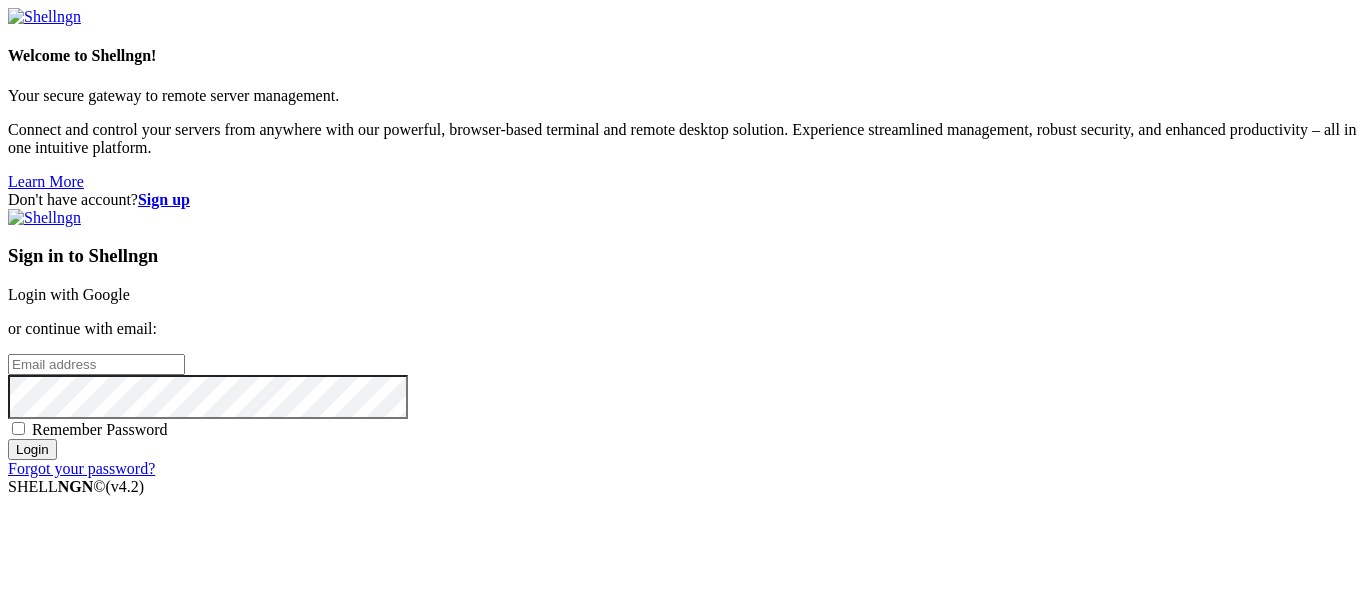 scroll, scrollTop: 0, scrollLeft: 0, axis: both 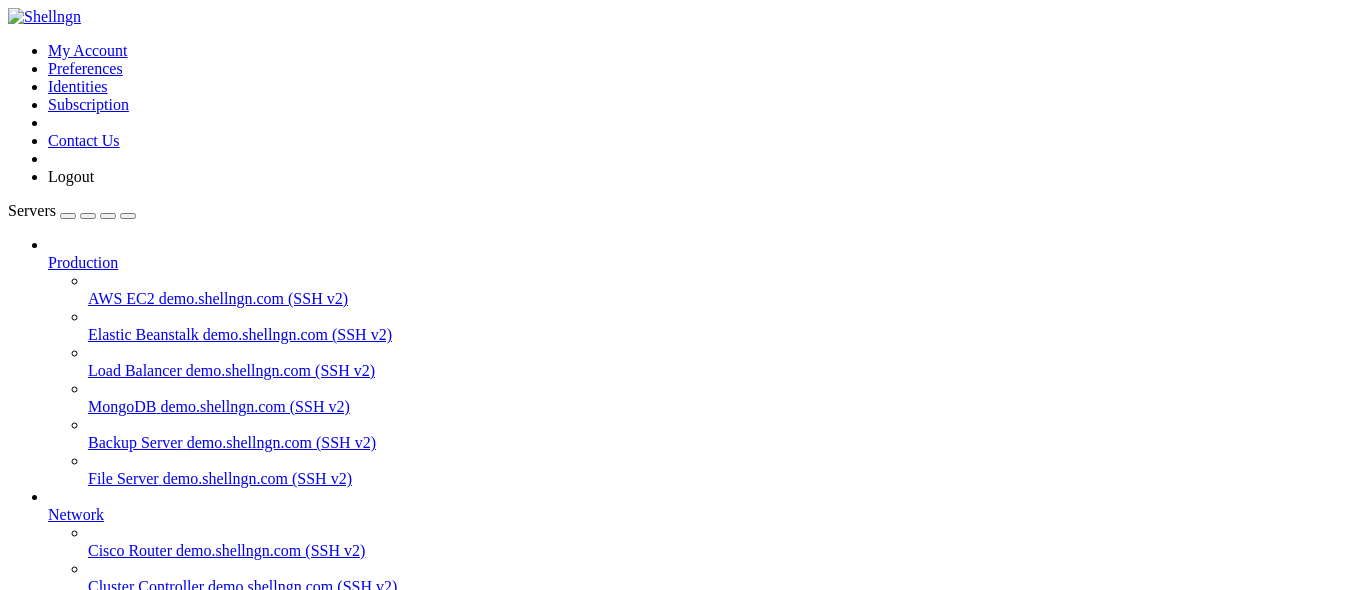 click on "Connect" at bounding box center [74, 924] 